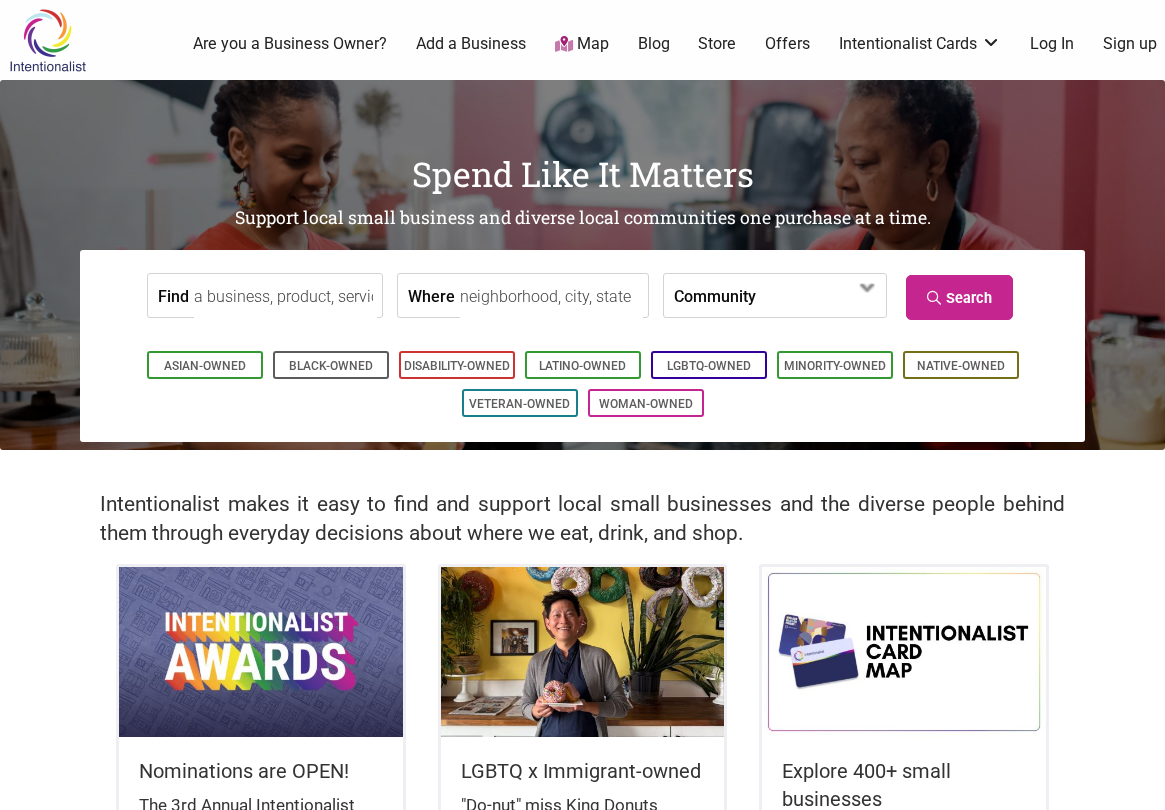 scroll, scrollTop: 0, scrollLeft: 0, axis: both 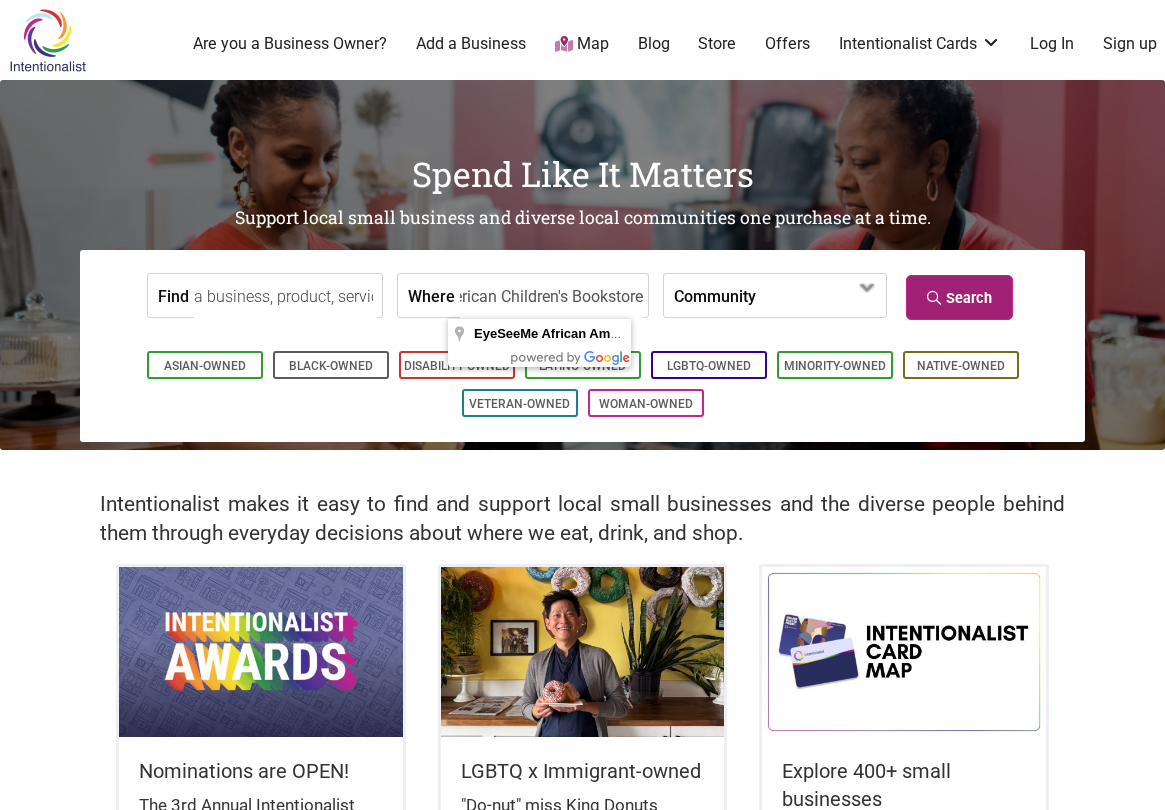 type on "EyeSeeMe African American Children's Bookstore" 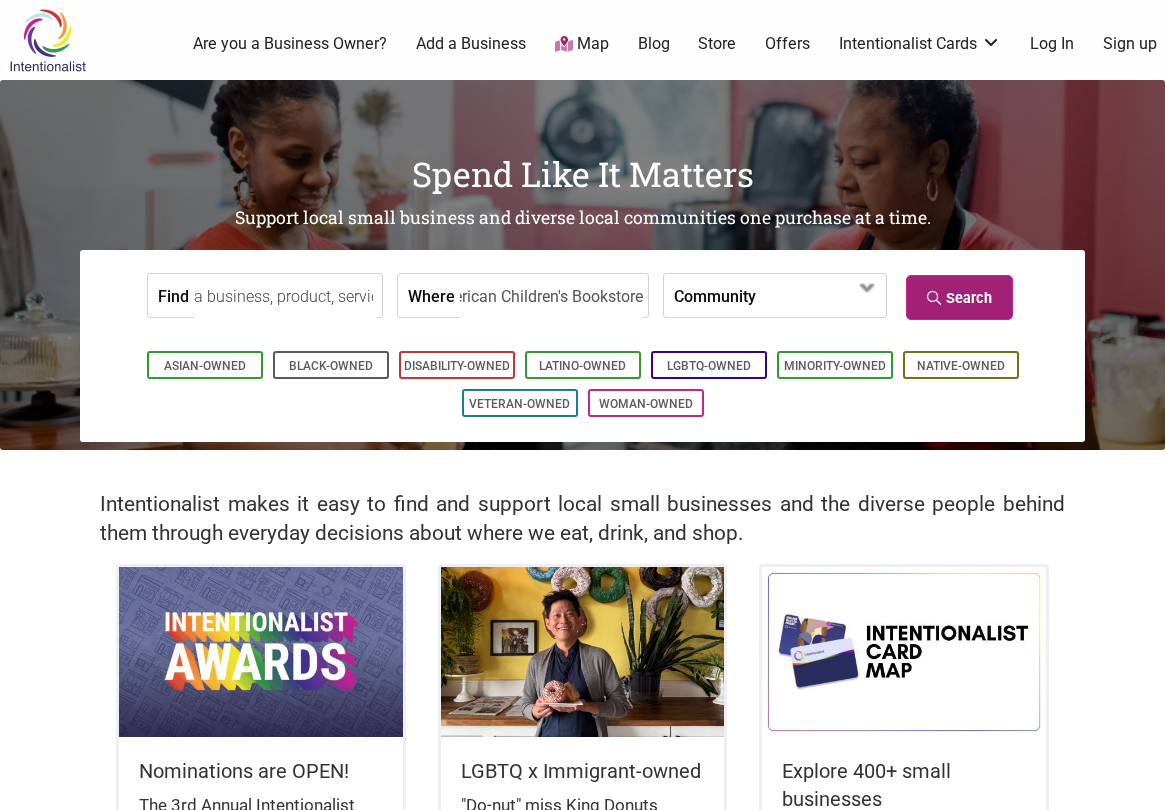 scroll, scrollTop: 0, scrollLeft: 0, axis: both 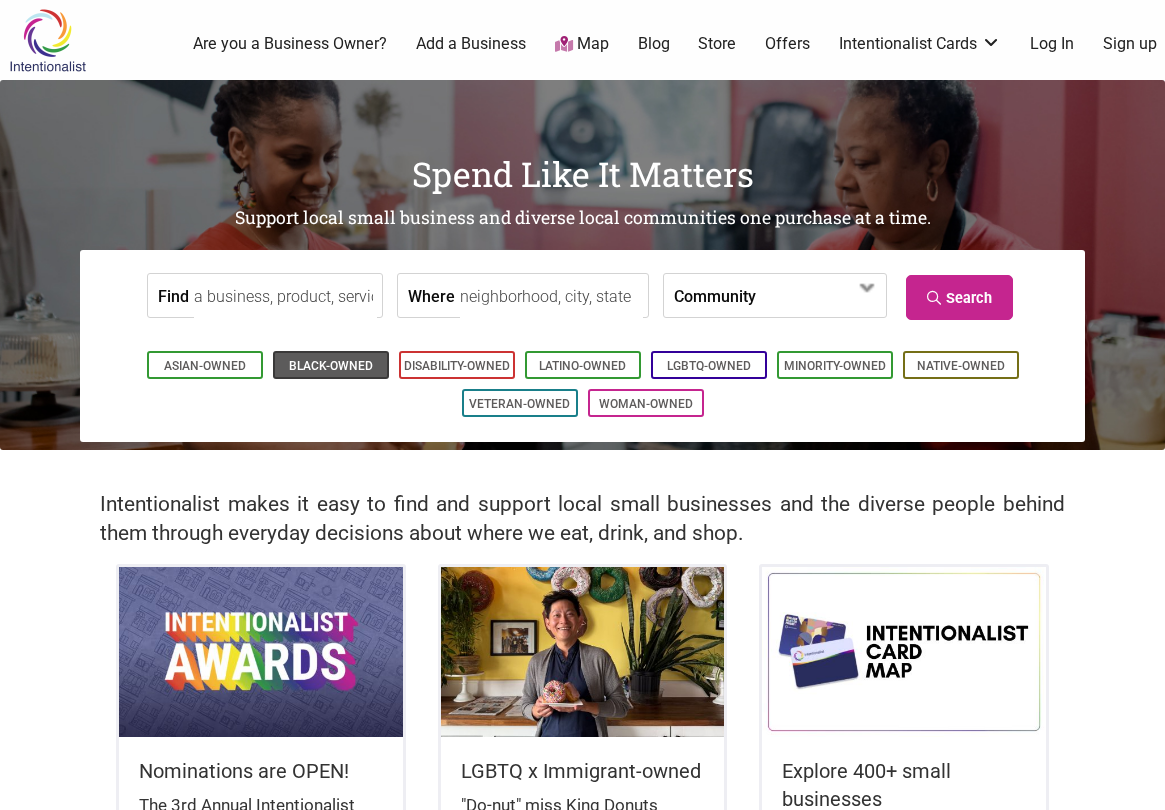 click on "Black-Owned" at bounding box center [331, 366] 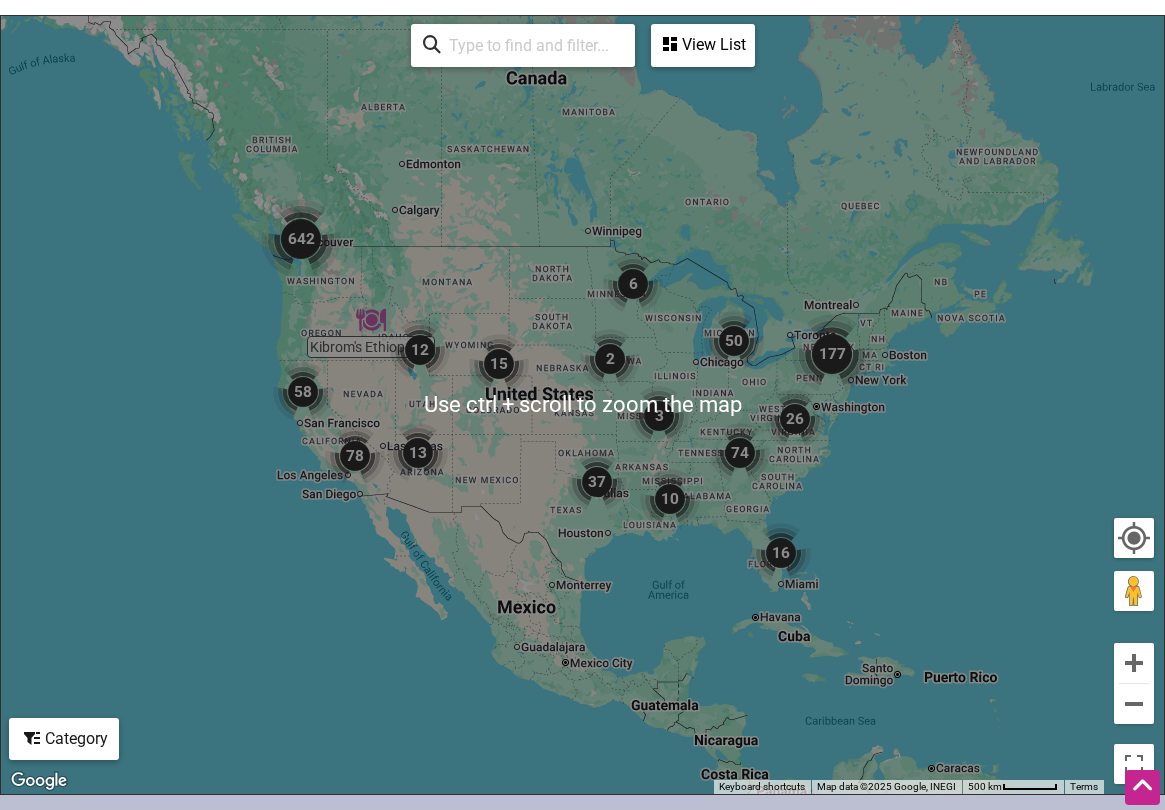 scroll, scrollTop: 961, scrollLeft: 0, axis: vertical 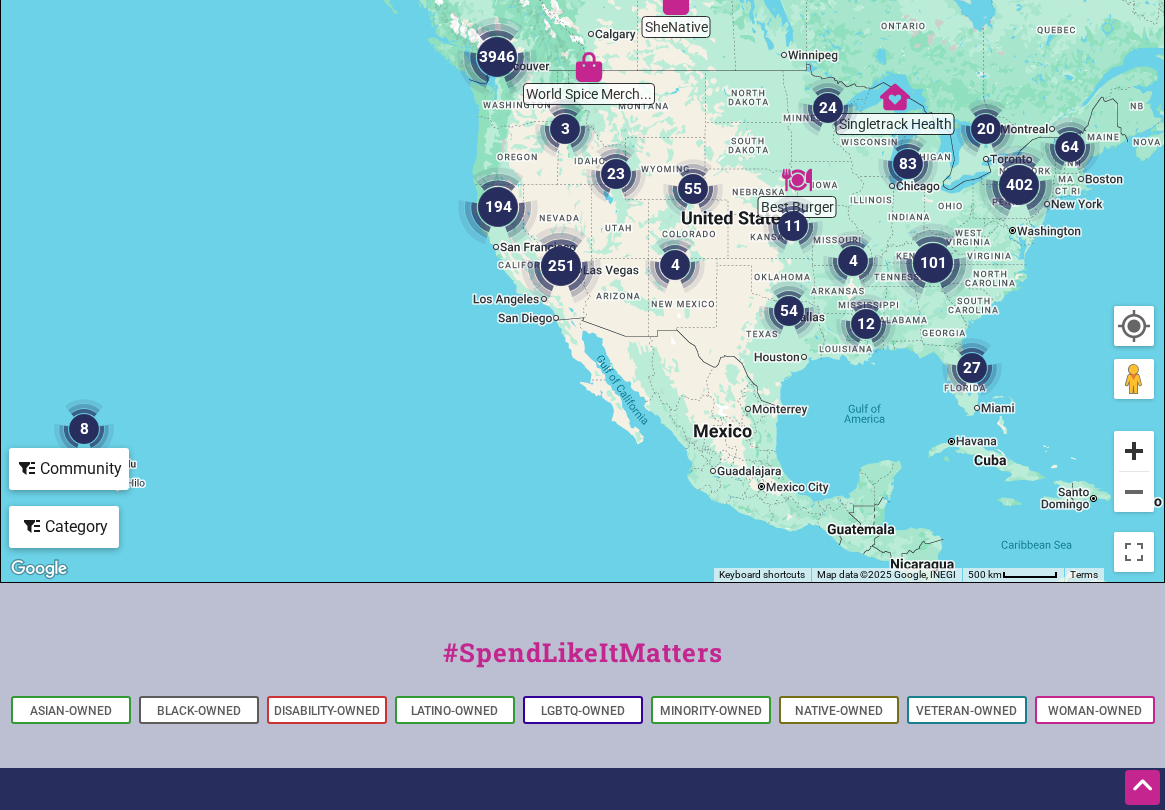 click at bounding box center [1134, 451] 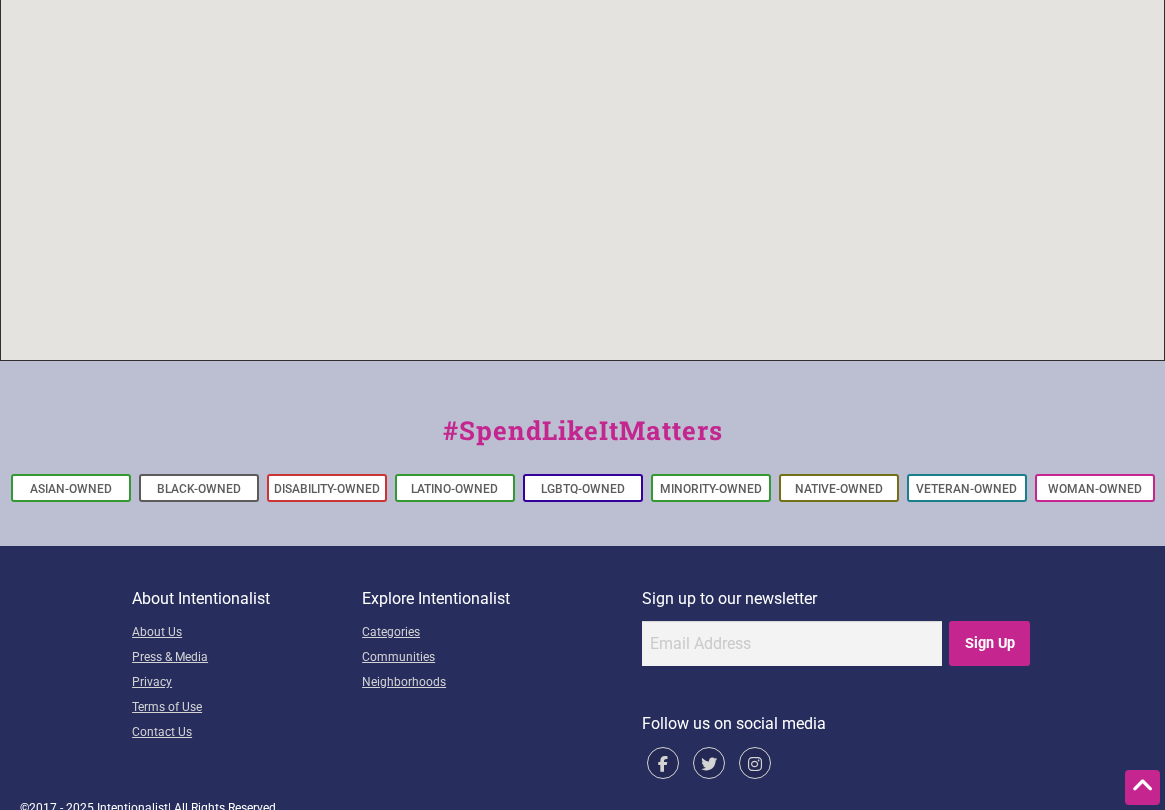 scroll, scrollTop: 961, scrollLeft: 0, axis: vertical 